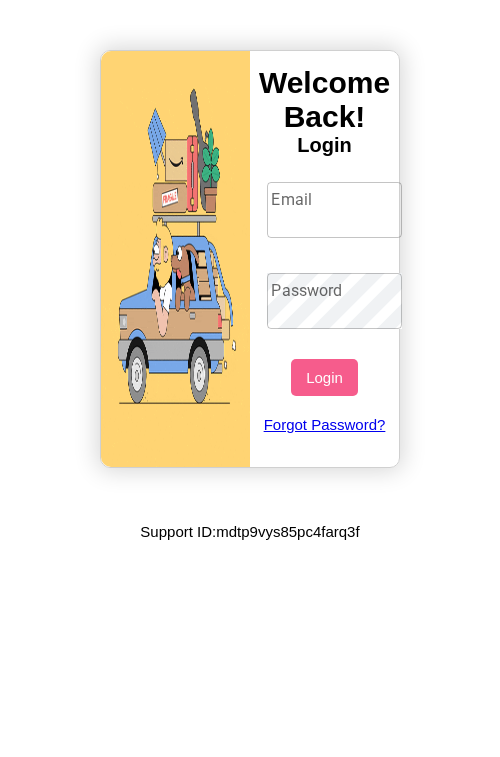 scroll, scrollTop: 0, scrollLeft: 0, axis: both 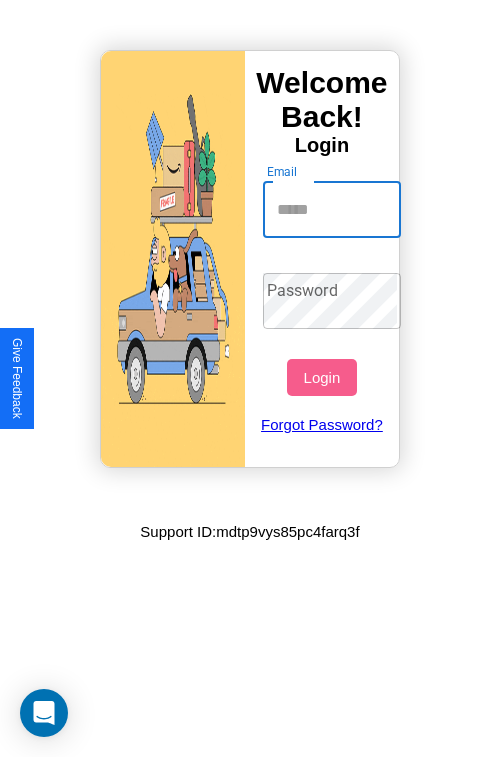 click on "Email" at bounding box center [332, 210] 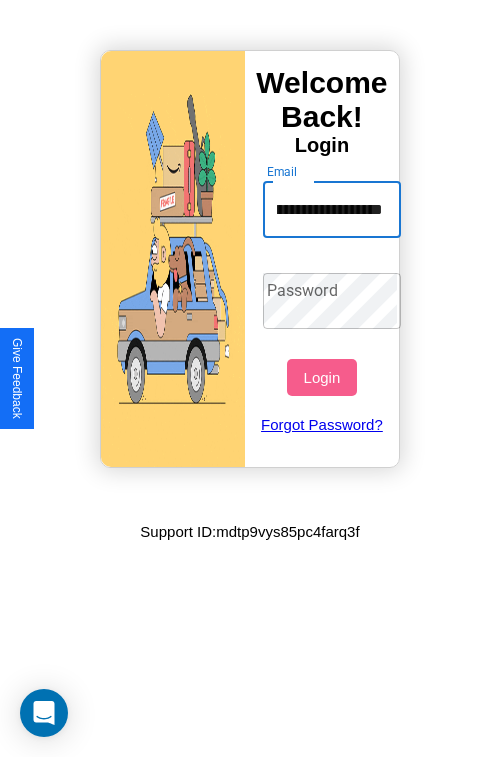 scroll, scrollTop: 0, scrollLeft: 67, axis: horizontal 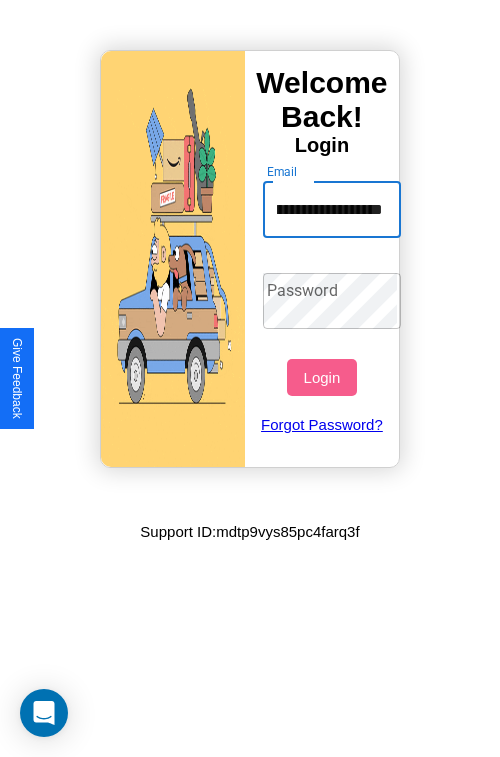 type on "**********" 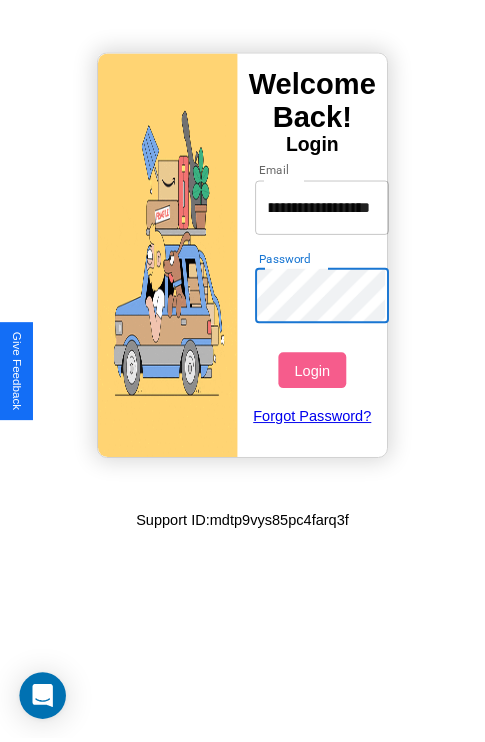 scroll, scrollTop: 0, scrollLeft: 0, axis: both 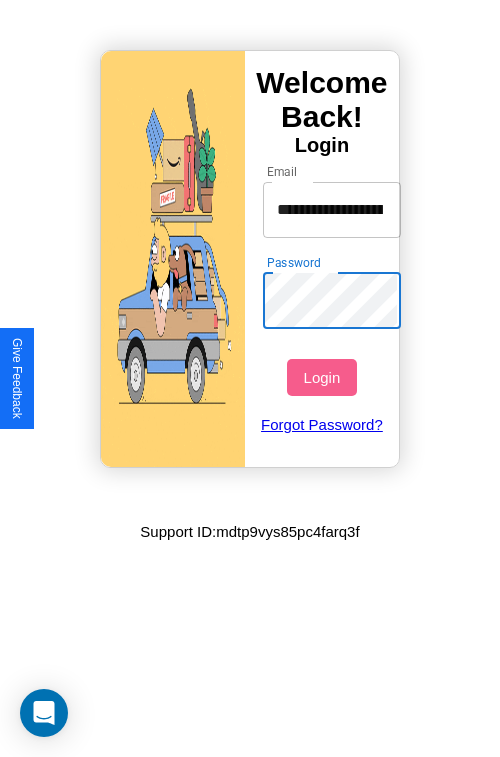 click on "Login" at bounding box center (321, 377) 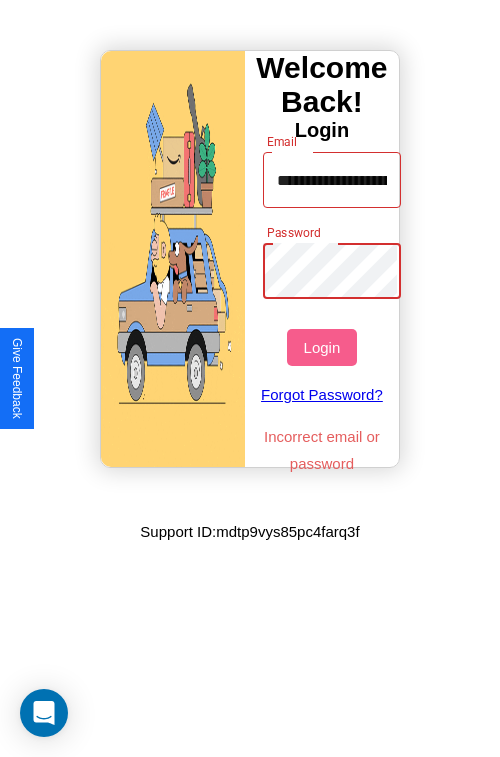 click on "Login" at bounding box center (321, 347) 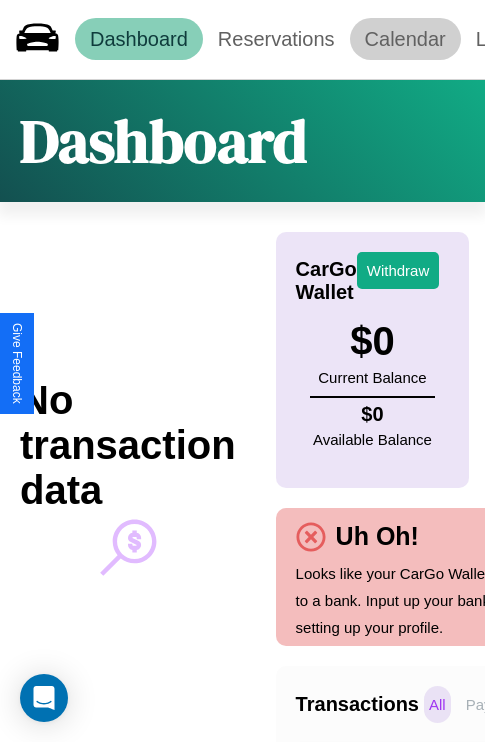 click on "Calendar" at bounding box center [405, 39] 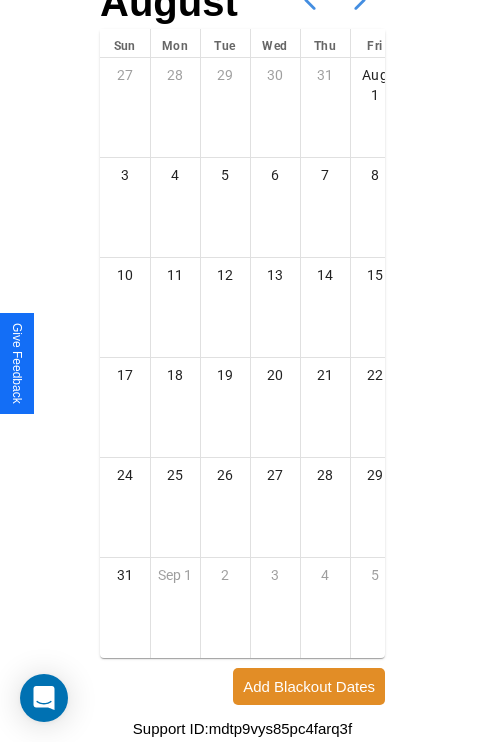 scroll, scrollTop: 242, scrollLeft: 0, axis: vertical 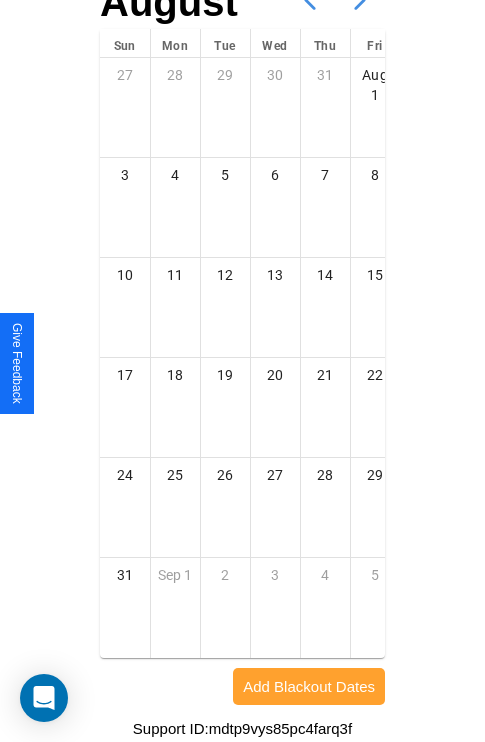 click on "Add Blackout Dates" at bounding box center (309, 686) 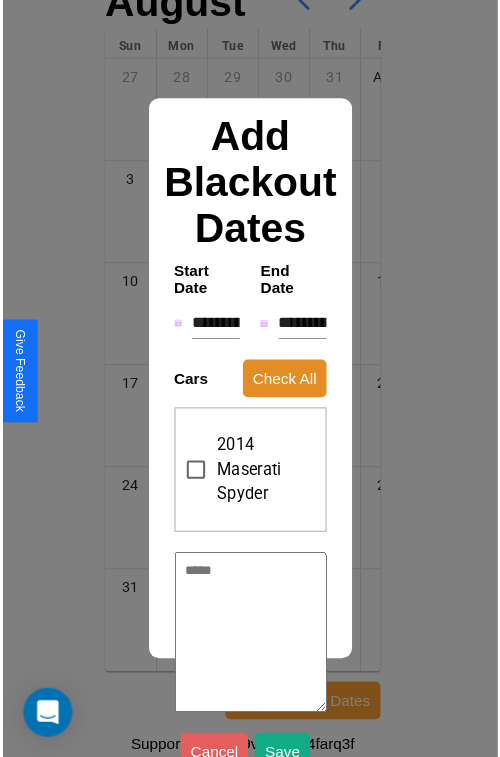 scroll, scrollTop: 227, scrollLeft: 0, axis: vertical 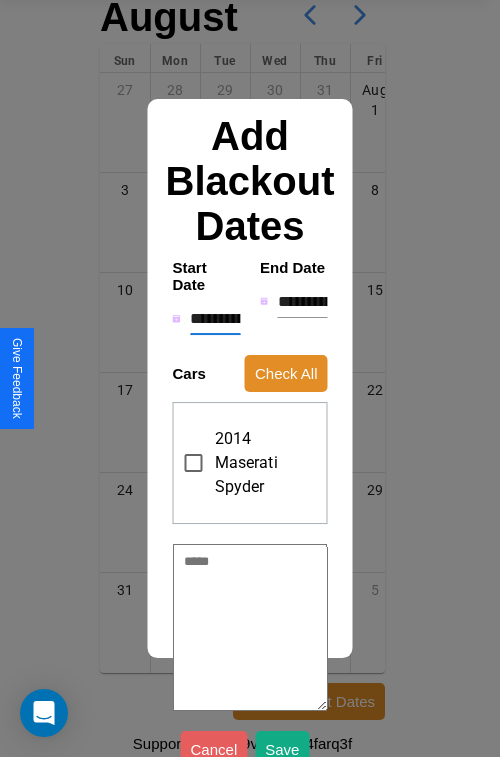 click on "**********" at bounding box center [215, 319] 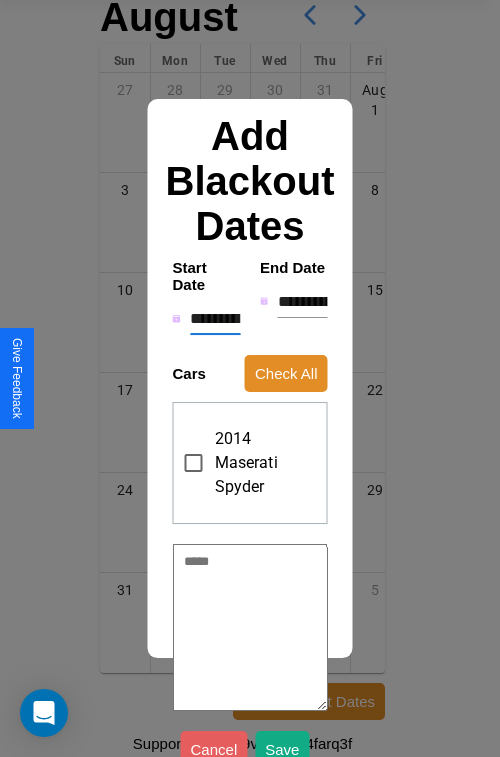 type on "*" 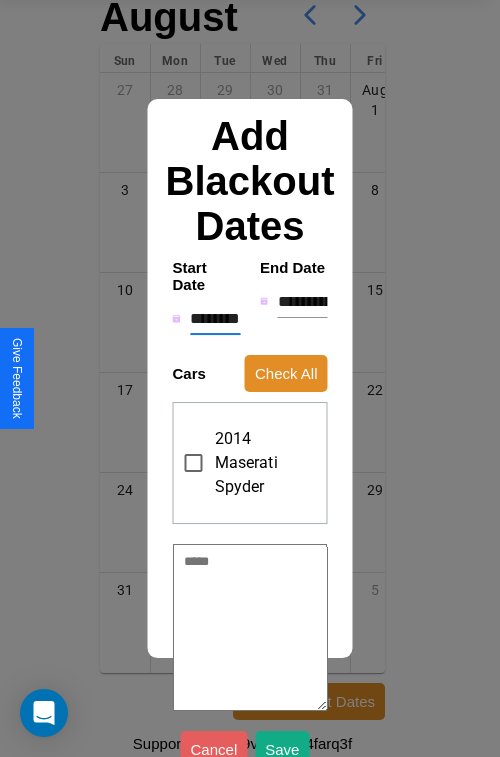 type on "*" 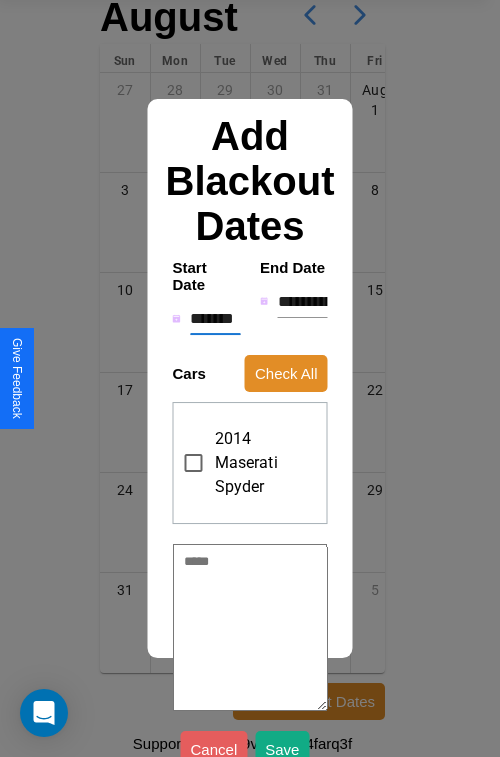 type on "*" 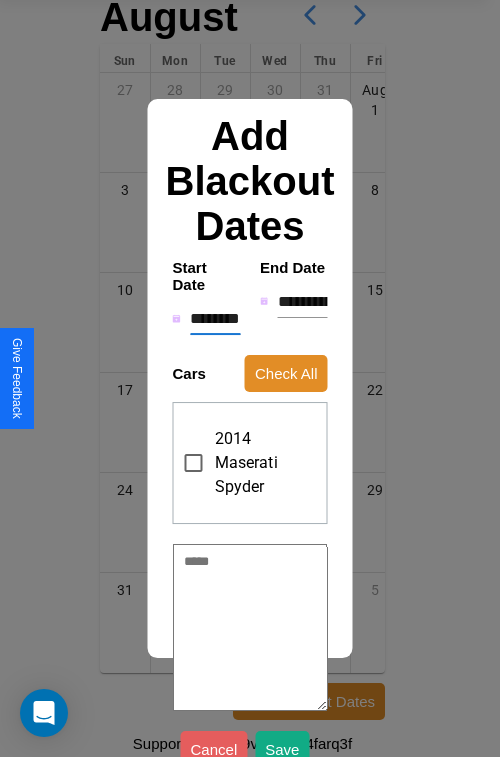 type on "*" 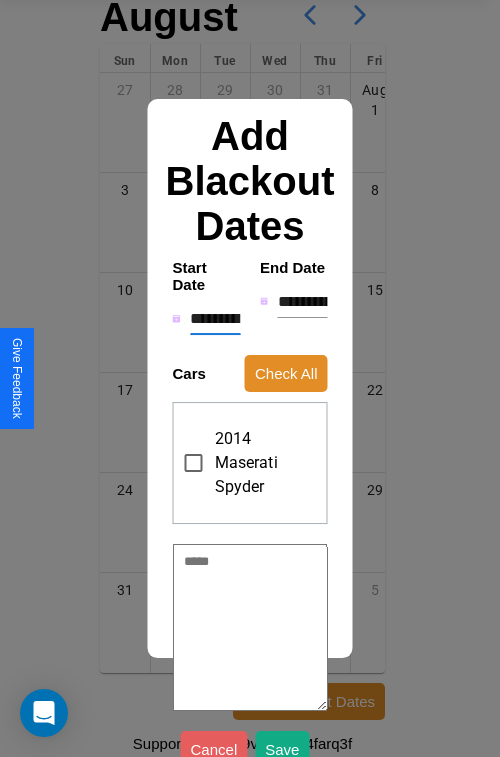 type on "*" 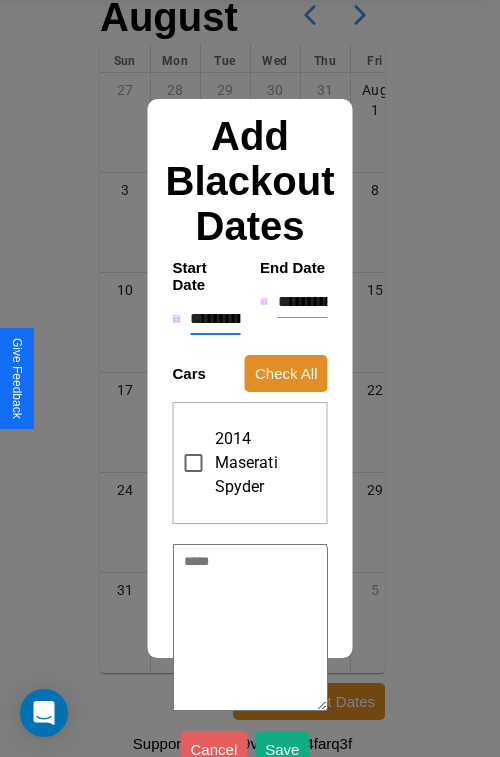 type on "*" 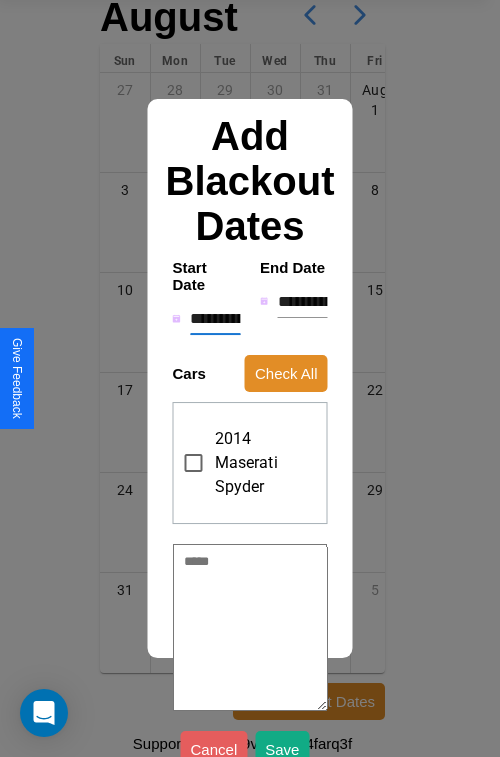 type on "*" 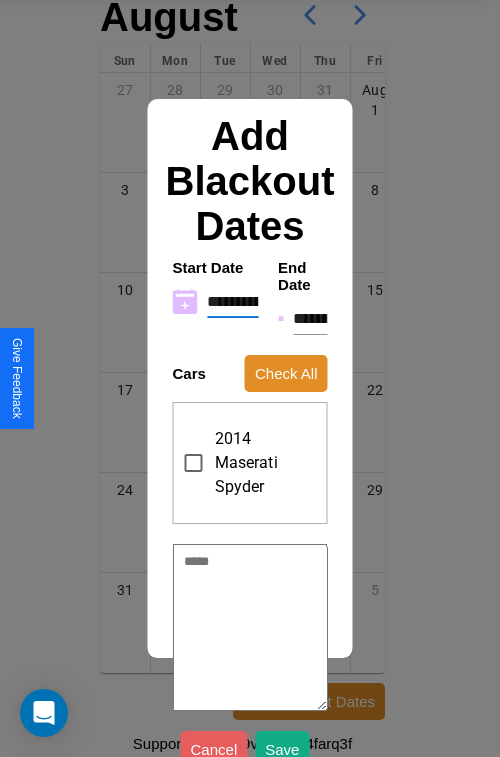 type on "**********" 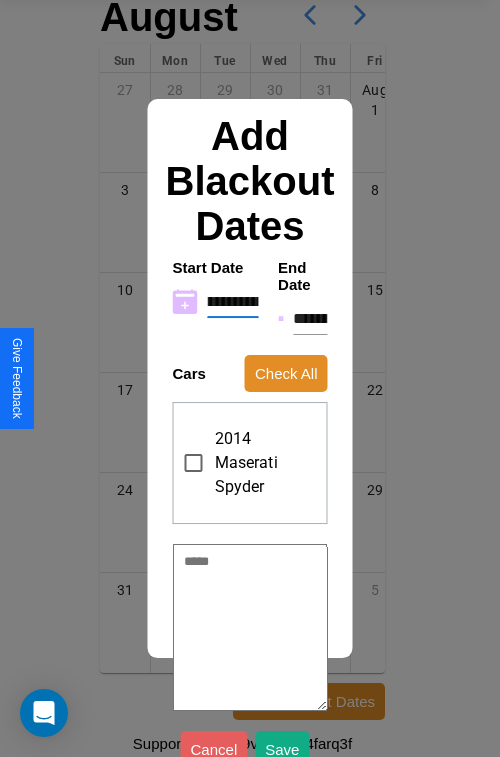 type on "**********" 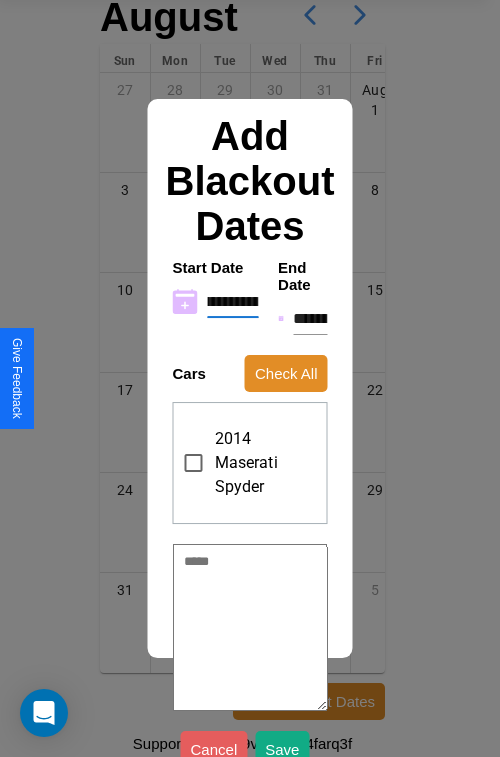 type on "**********" 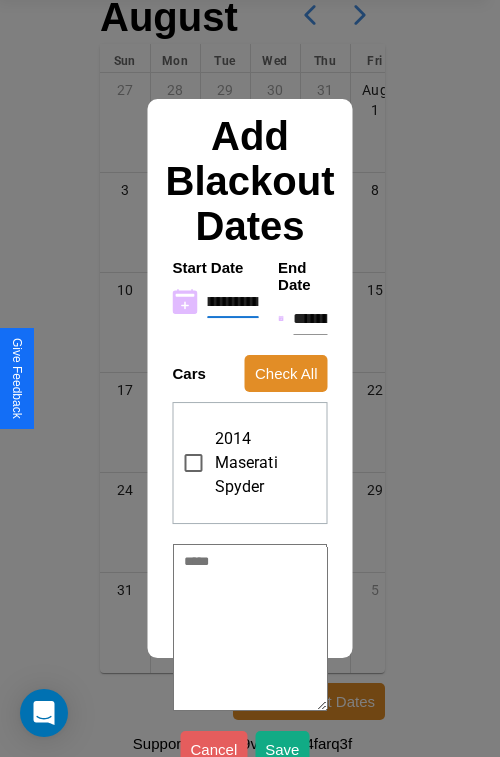type on "*" 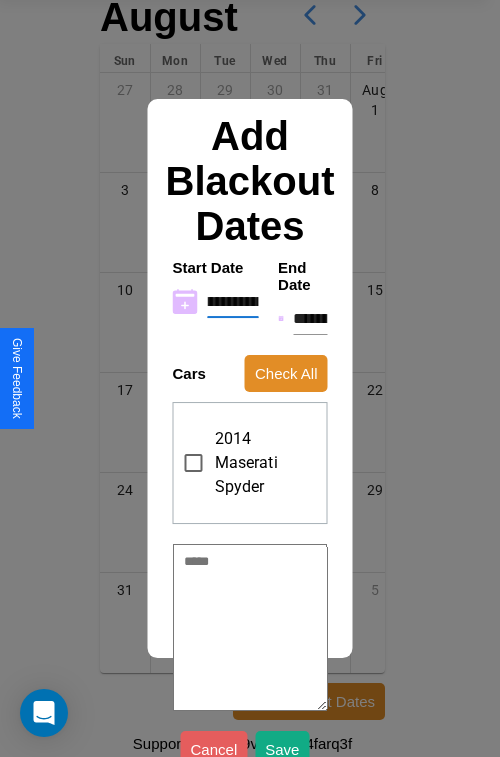 type on "**********" 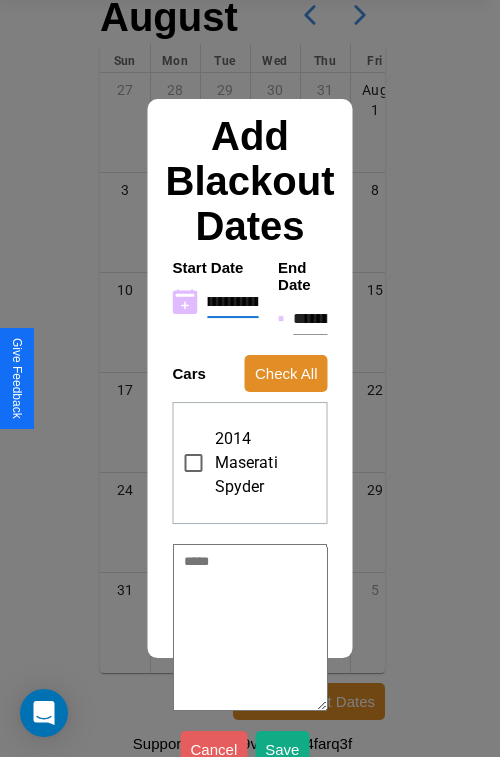 type on "**********" 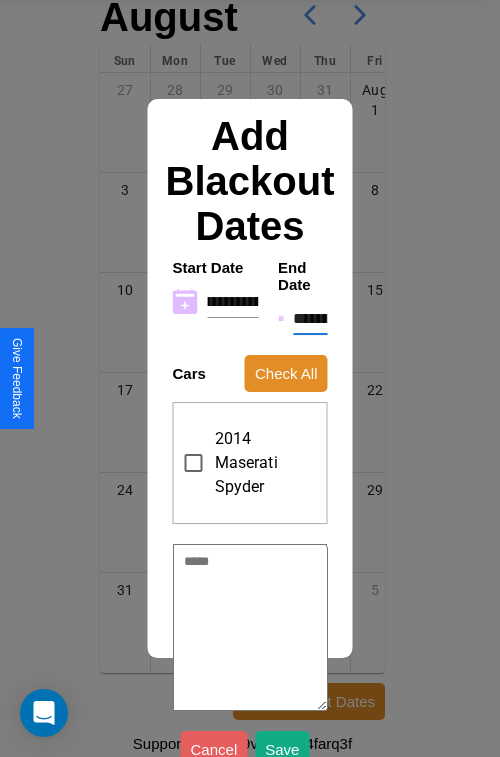scroll, scrollTop: 0, scrollLeft: 0, axis: both 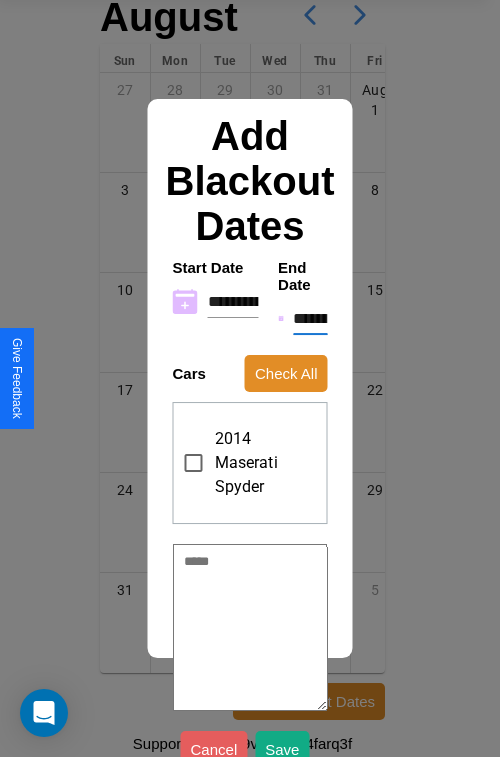 click on "**********" at bounding box center [310, 319] 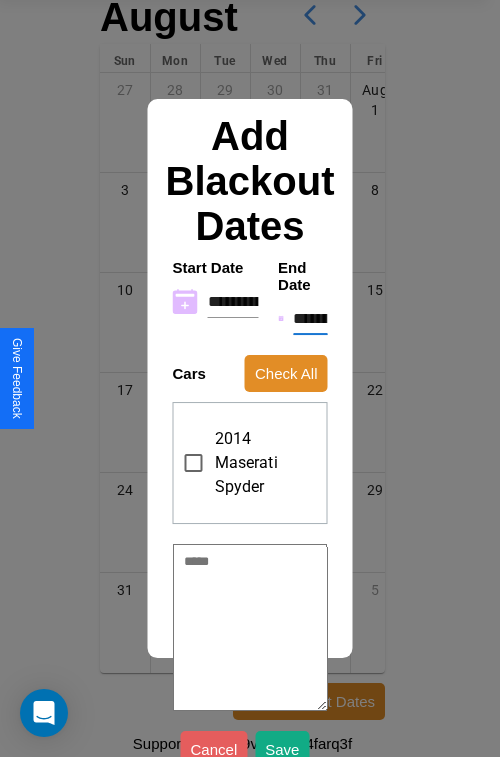 type on "*" 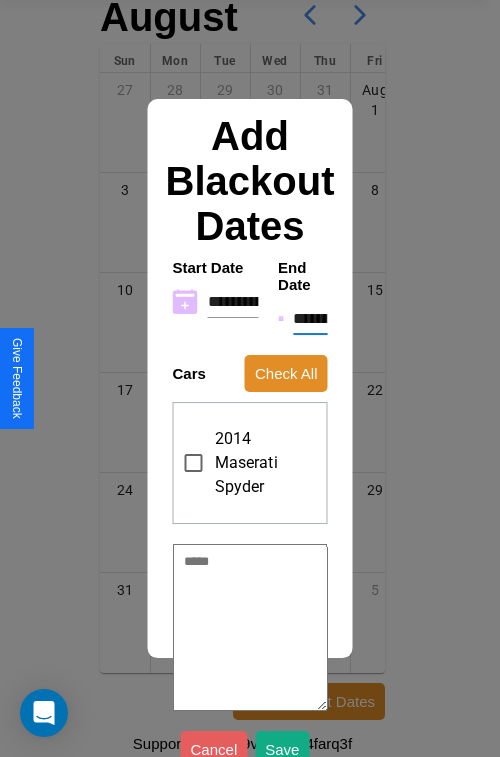 type on "*" 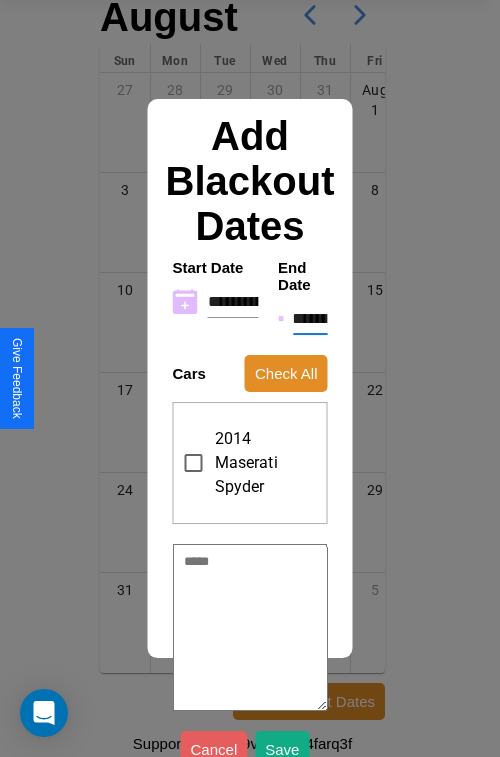type on "**********" 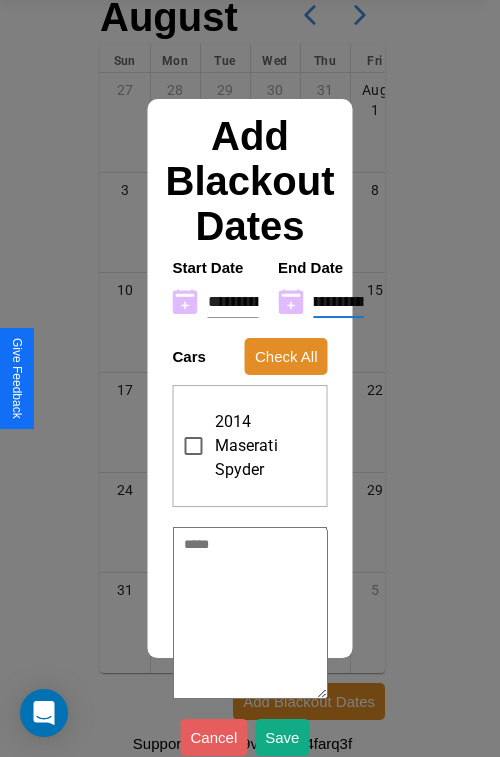 type on "**********" 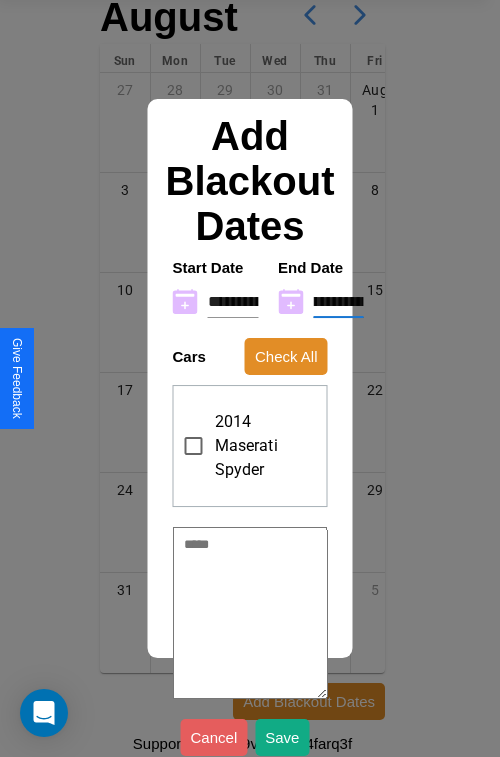 type on "*" 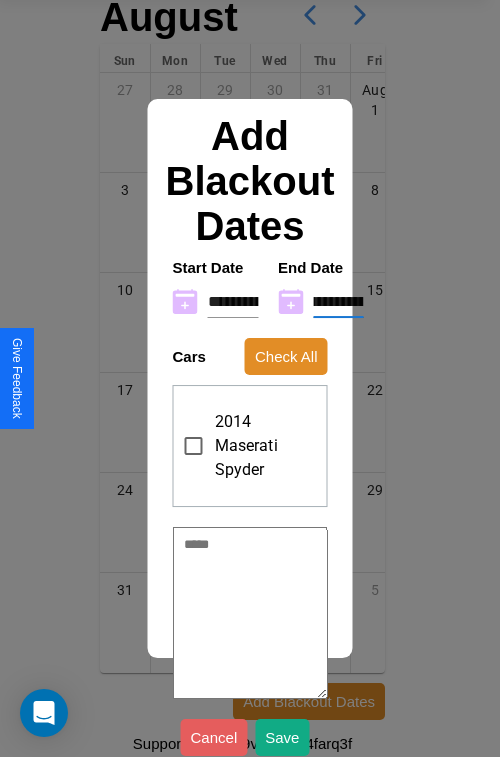type on "**********" 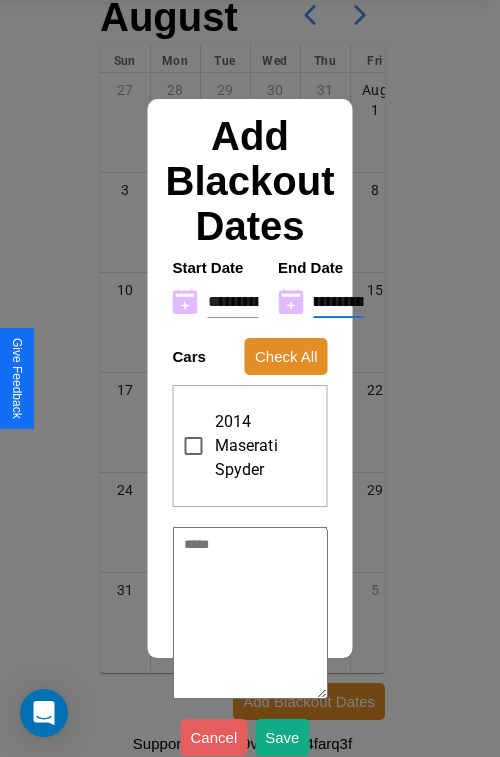 type on "**********" 